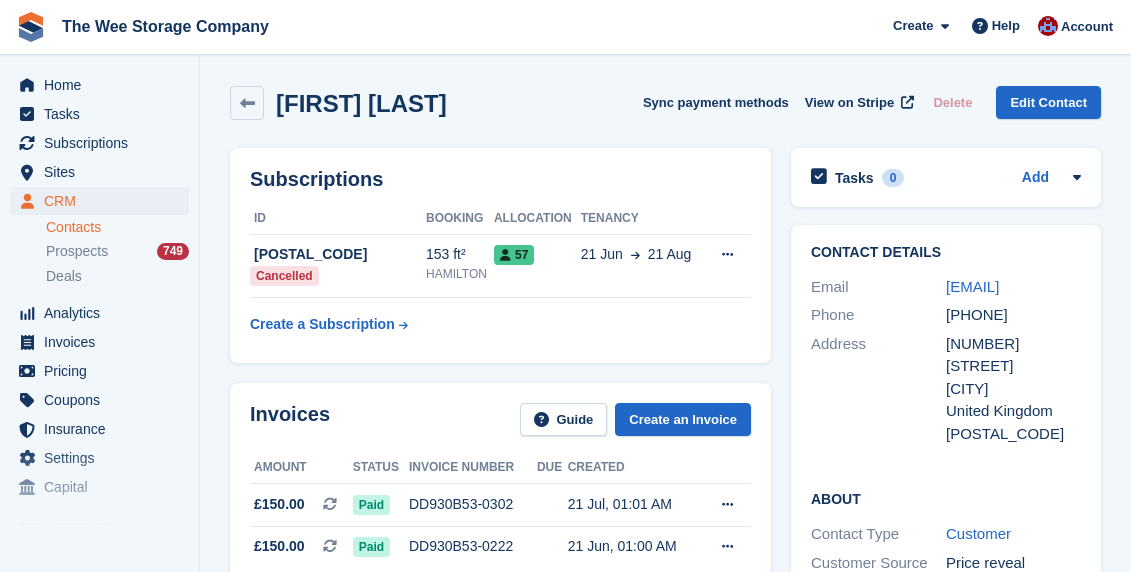 scroll, scrollTop: 0, scrollLeft: 0, axis: both 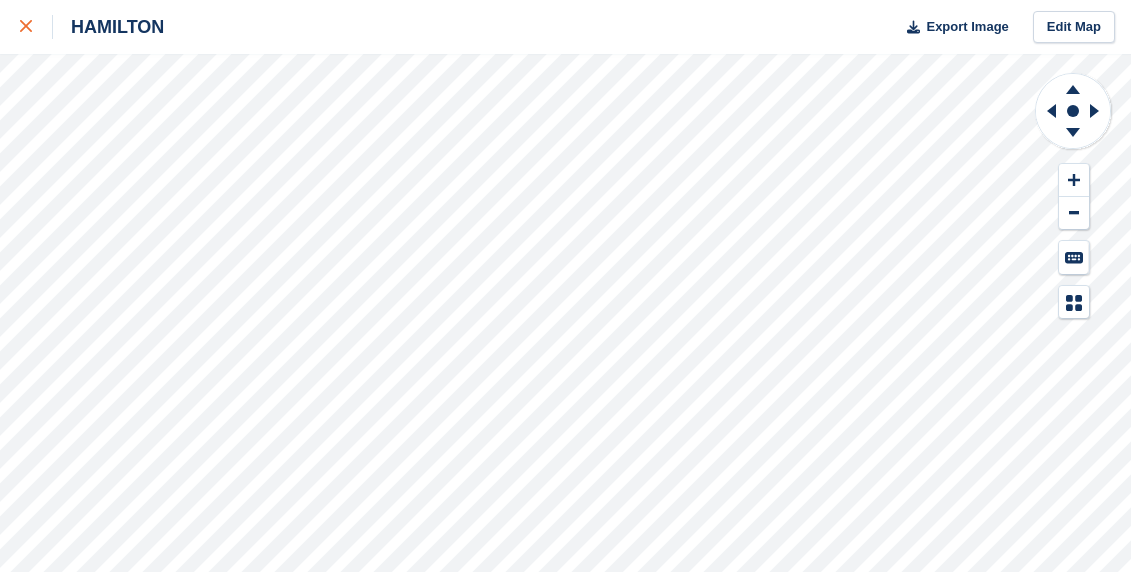 click at bounding box center [26, 27] 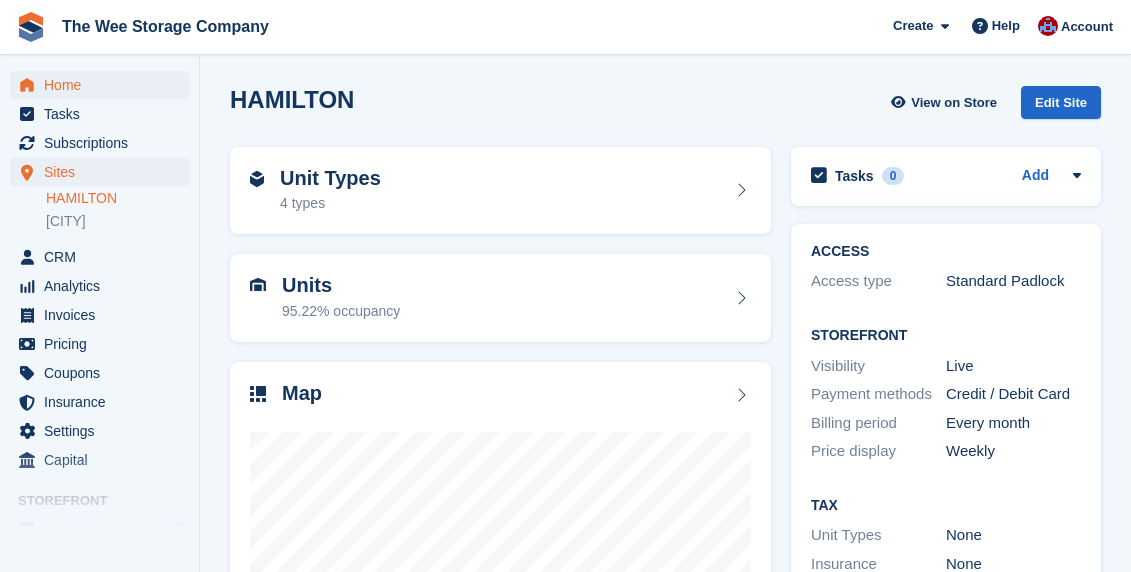 scroll, scrollTop: 0, scrollLeft: 0, axis: both 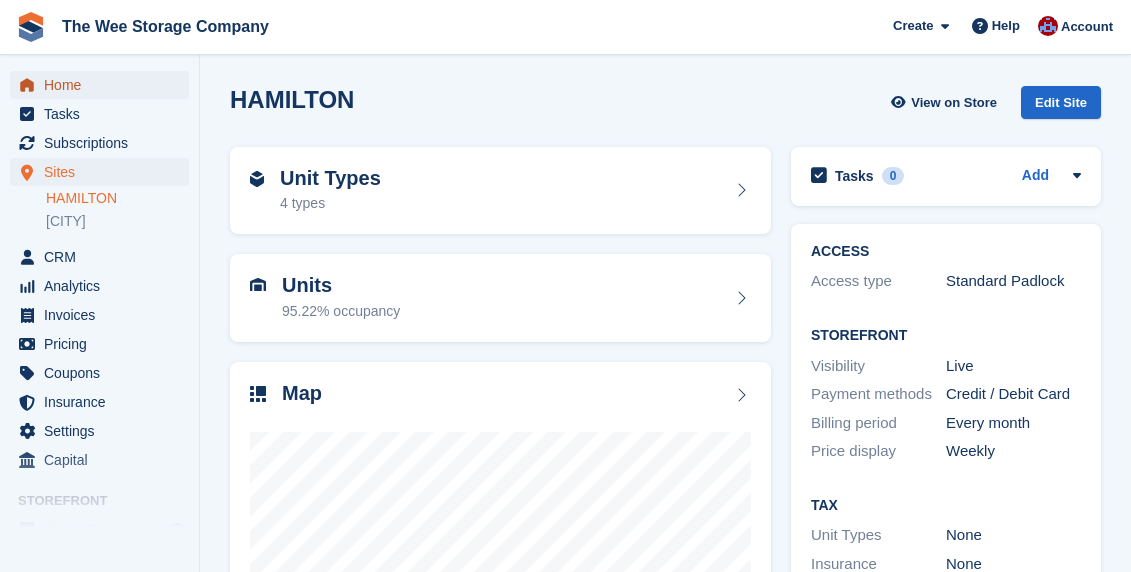 click on "Home" at bounding box center (104, 85) 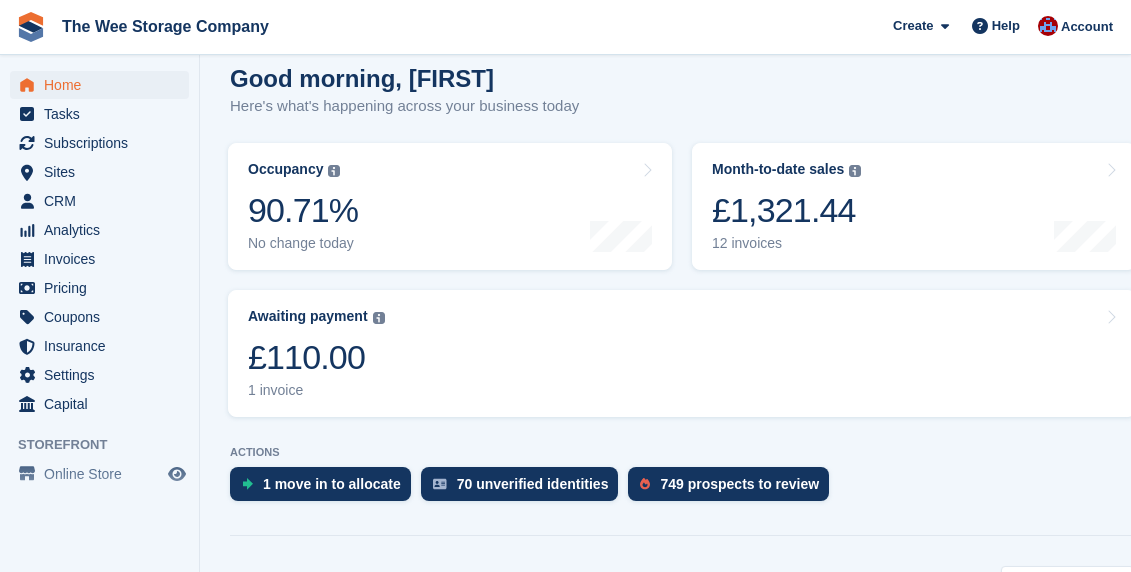 scroll, scrollTop: 203, scrollLeft: 0, axis: vertical 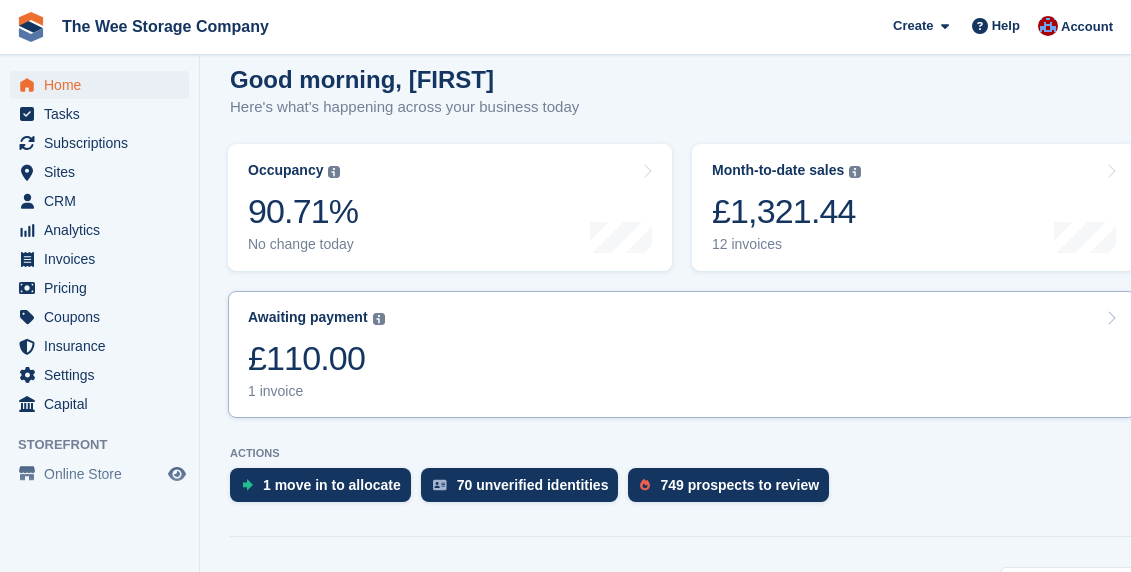 click on "£110.00" at bounding box center [316, 358] 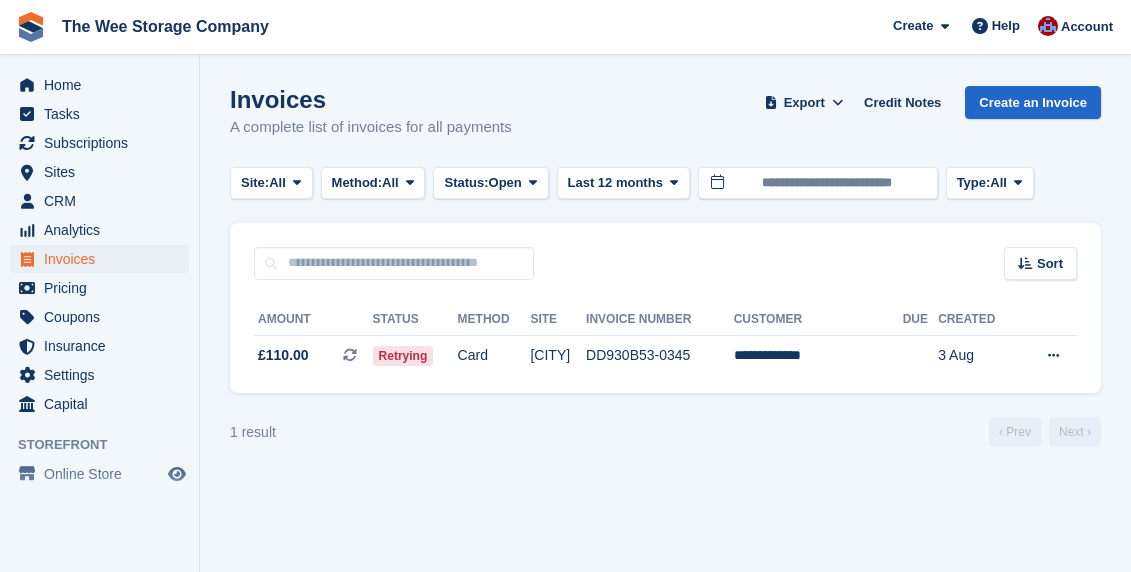 scroll, scrollTop: 0, scrollLeft: 0, axis: both 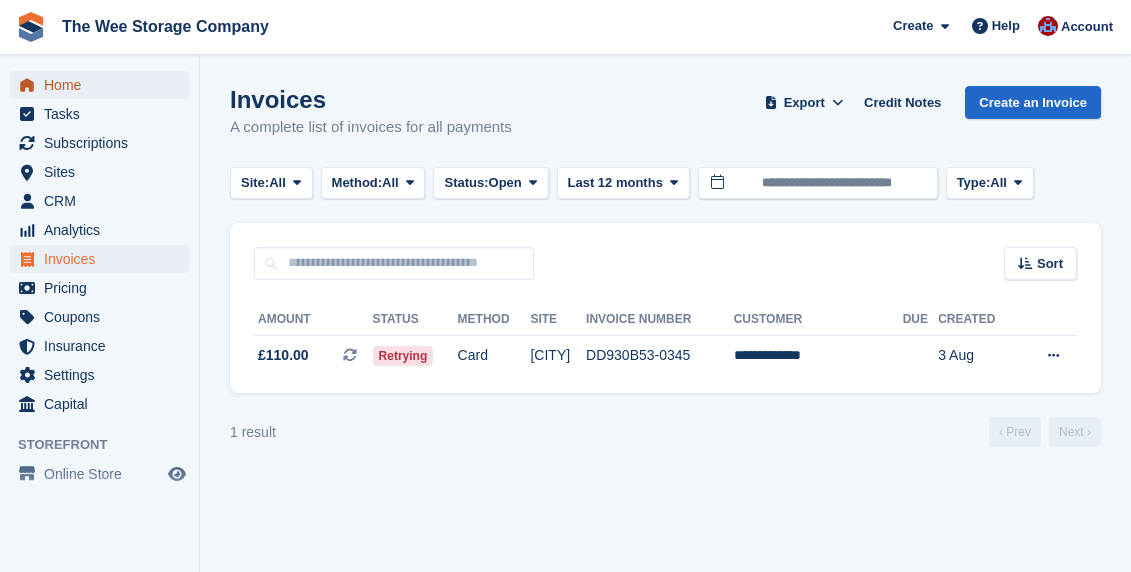 click on "Home" at bounding box center [104, 85] 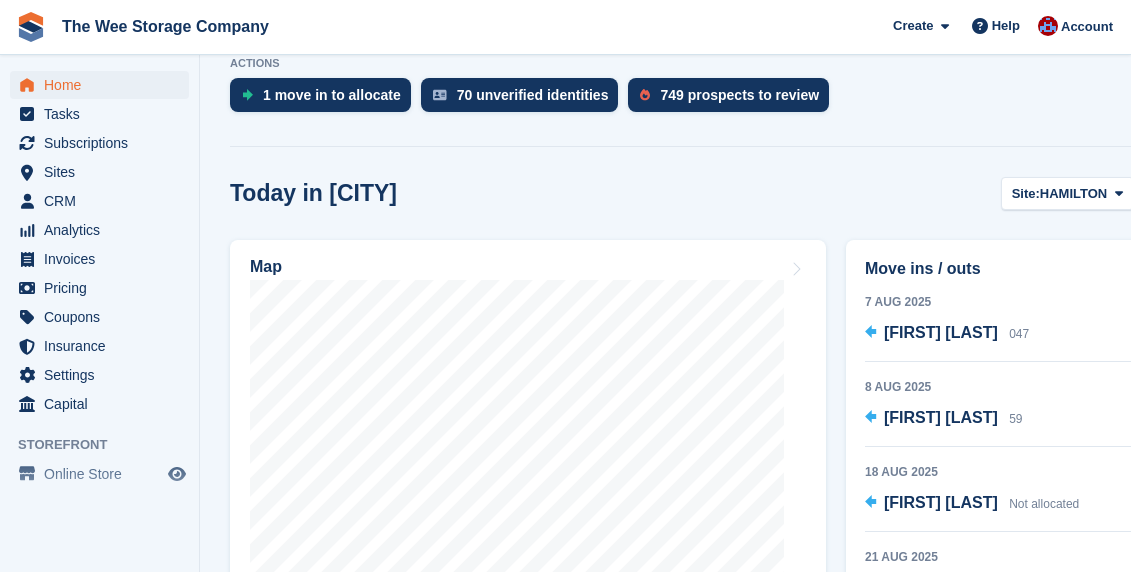 scroll, scrollTop: 597, scrollLeft: 0, axis: vertical 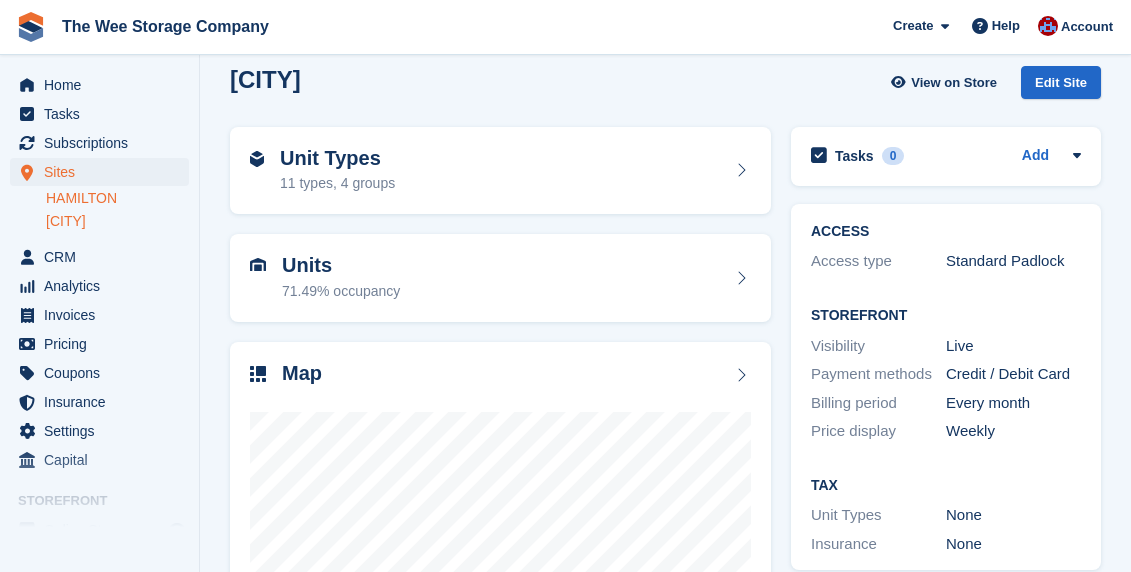 click on "HAMILTON" at bounding box center [117, 198] 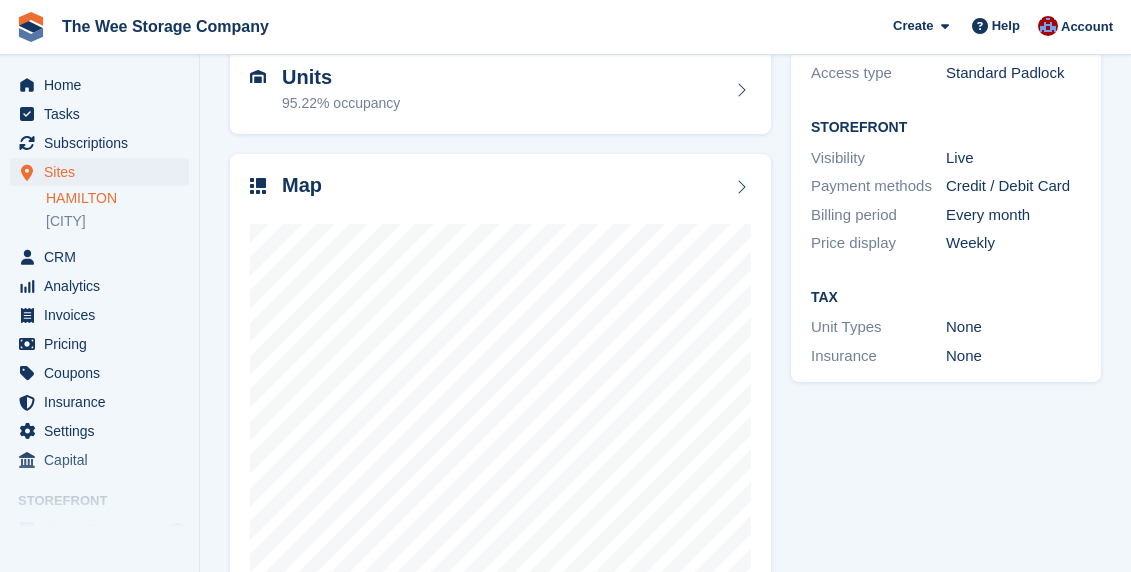 scroll, scrollTop: 217, scrollLeft: 0, axis: vertical 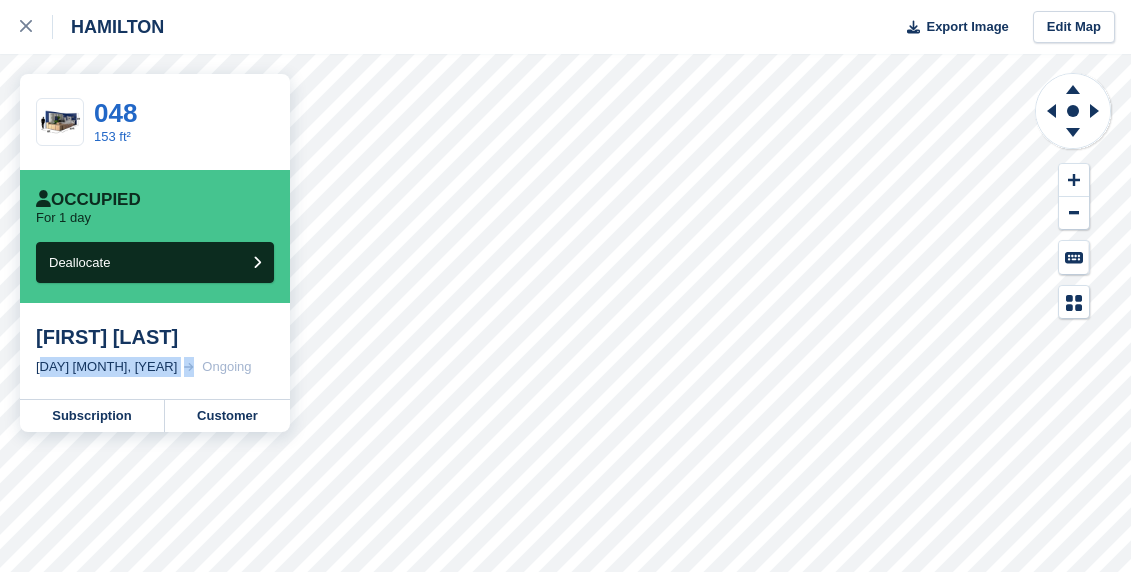 drag, startPoint x: 30, startPoint y: 365, endPoint x: 138, endPoint y: 365, distance: 108 